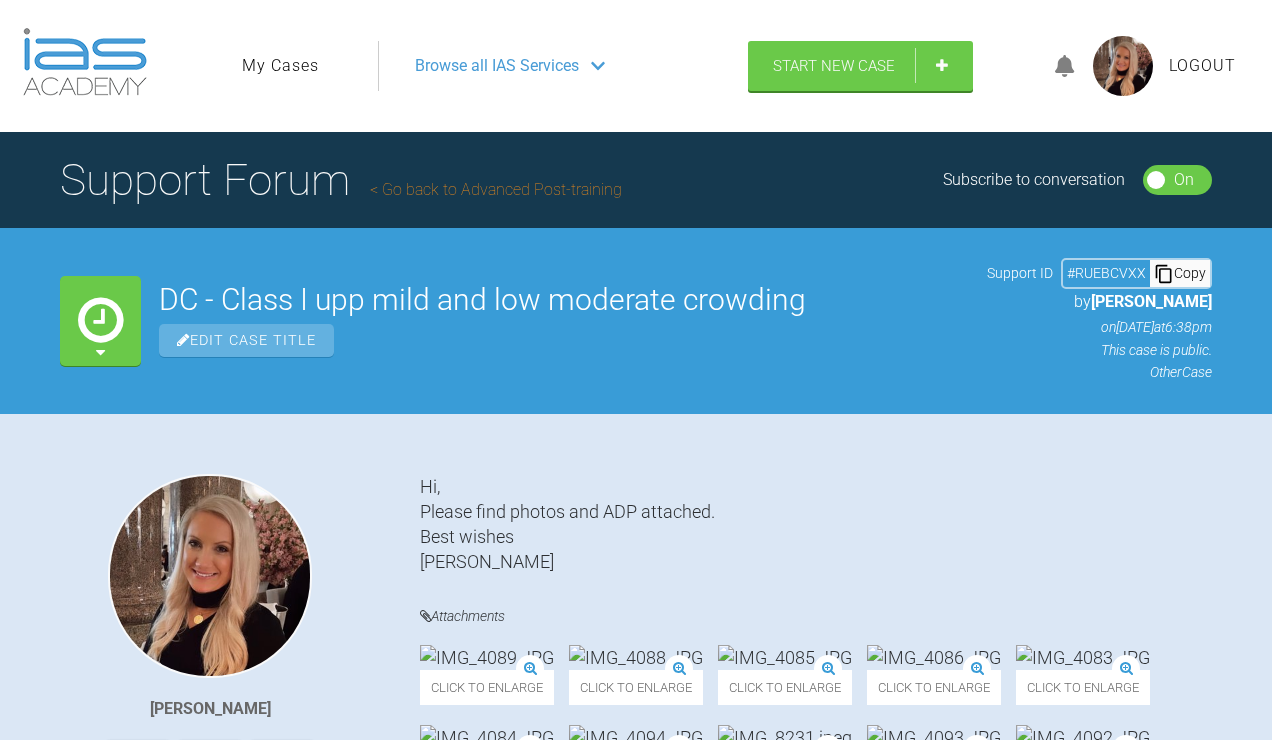 scroll, scrollTop: 66, scrollLeft: 0, axis: vertical 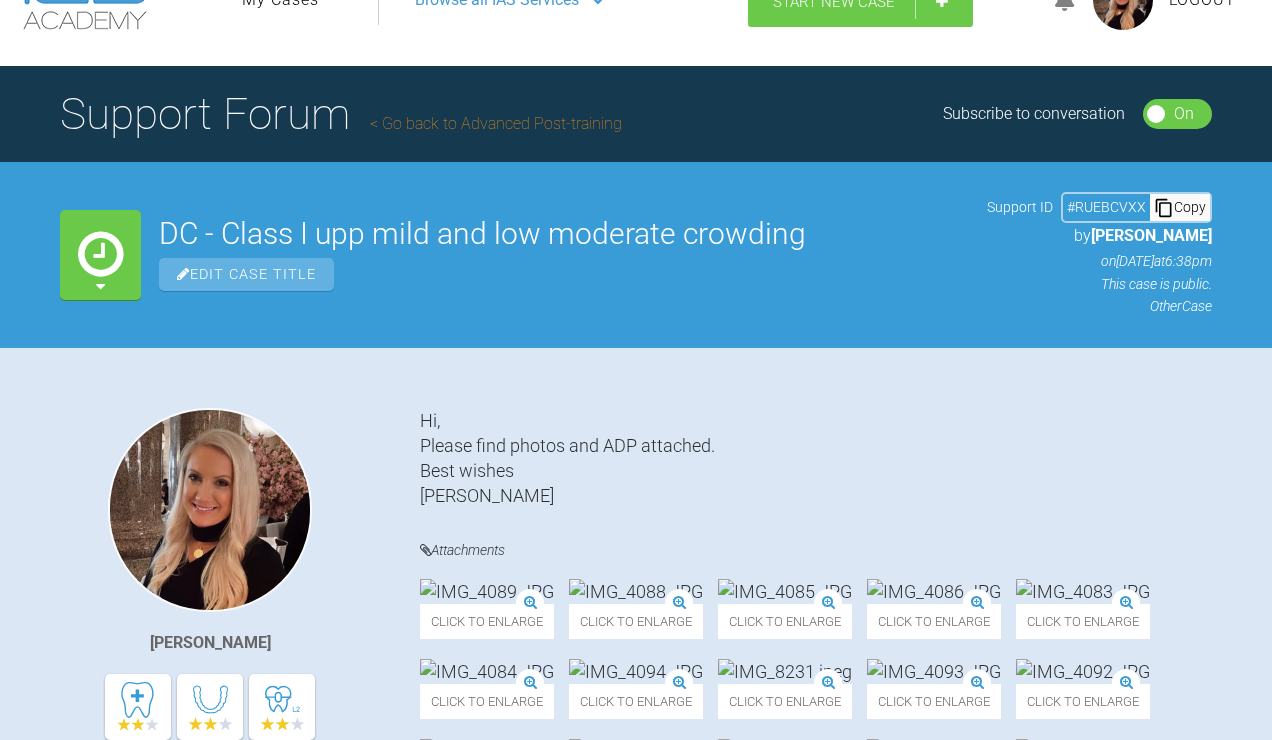 click on "Start New Case" at bounding box center (834, 2) 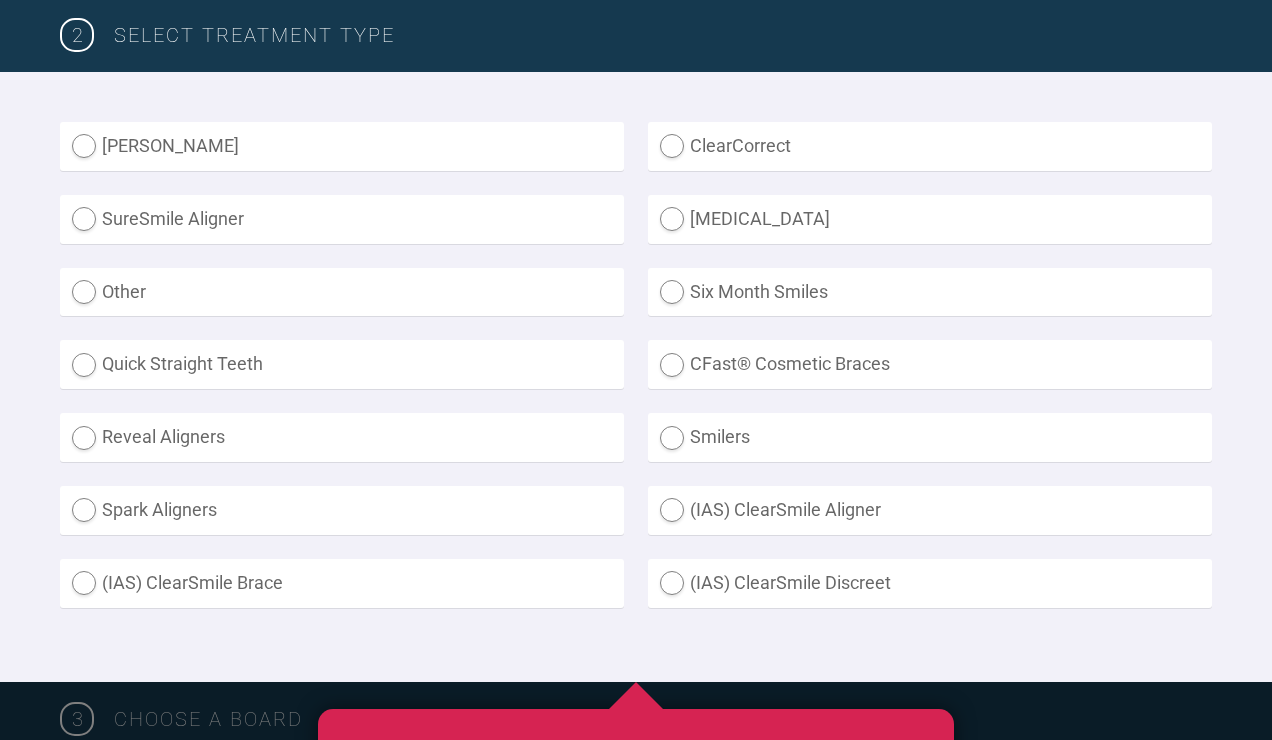 scroll, scrollTop: 620, scrollLeft: 0, axis: vertical 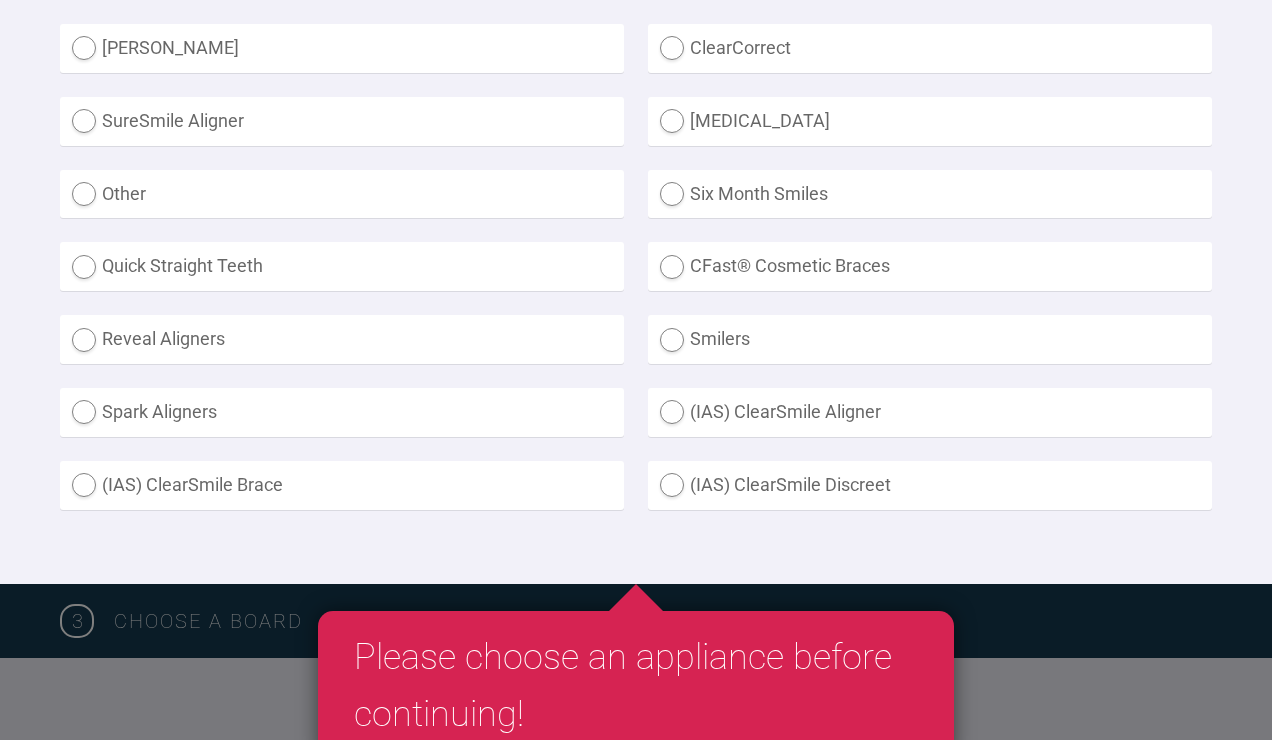 click on "Other" at bounding box center [342, 194] 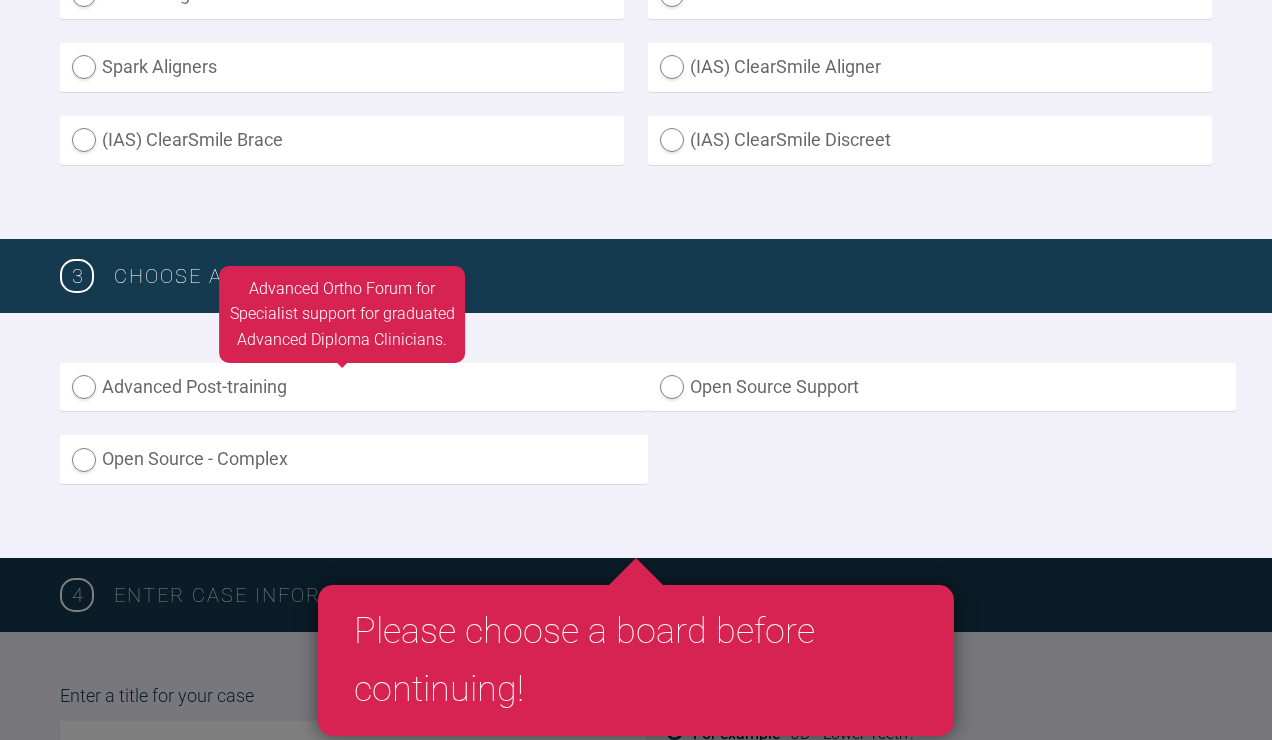 click on "Advanced Post-training" at bounding box center [354, 387] 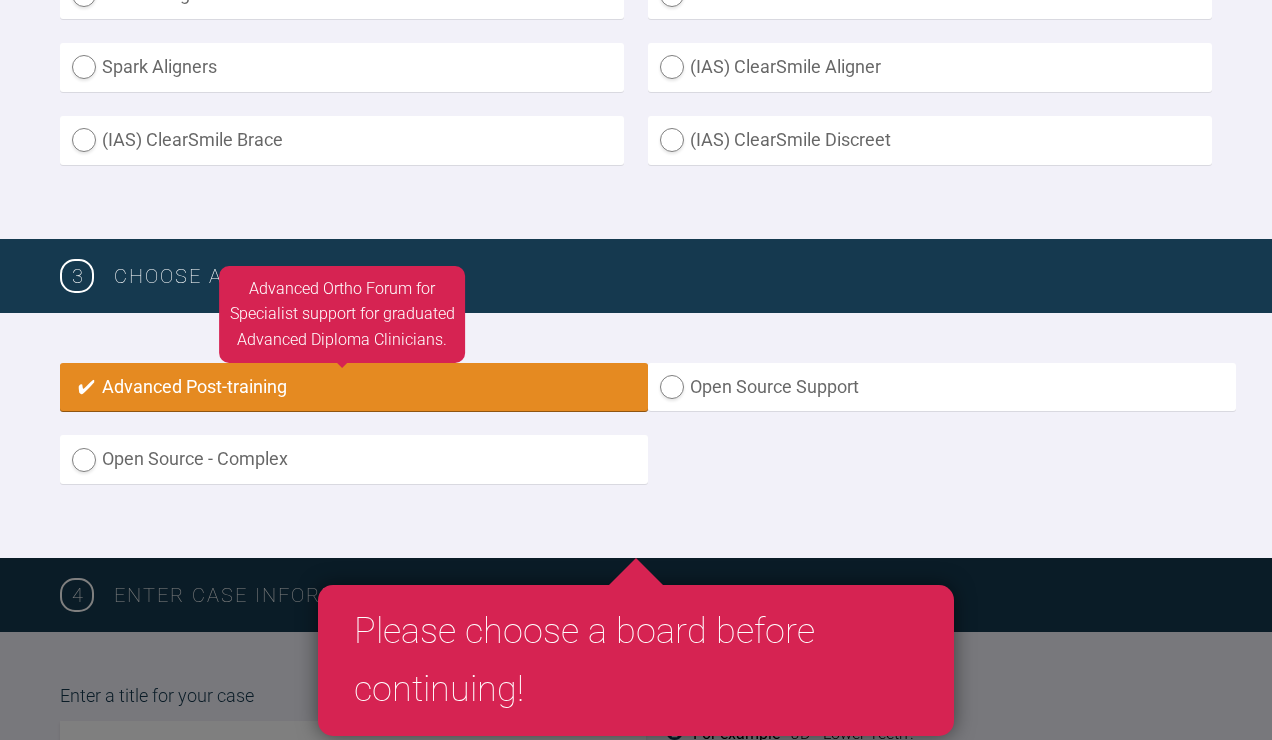 radio on "true" 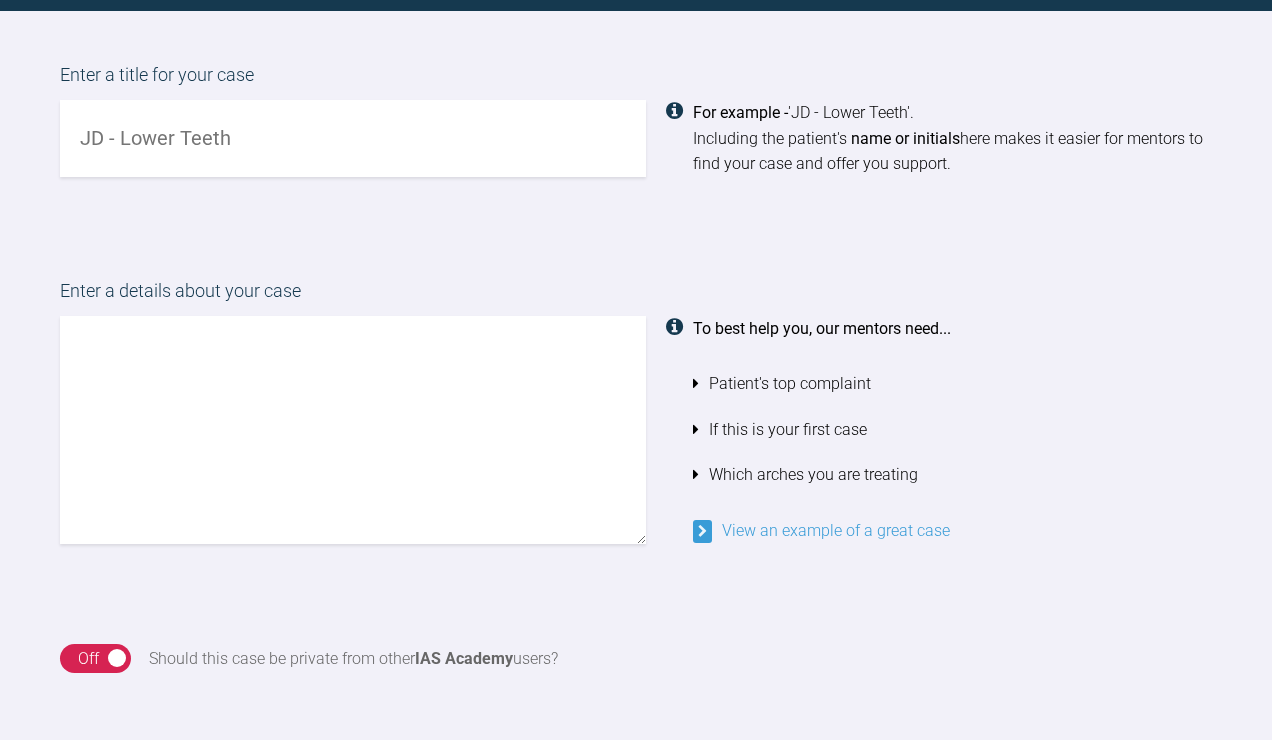 scroll, scrollTop: 1623, scrollLeft: 0, axis: vertical 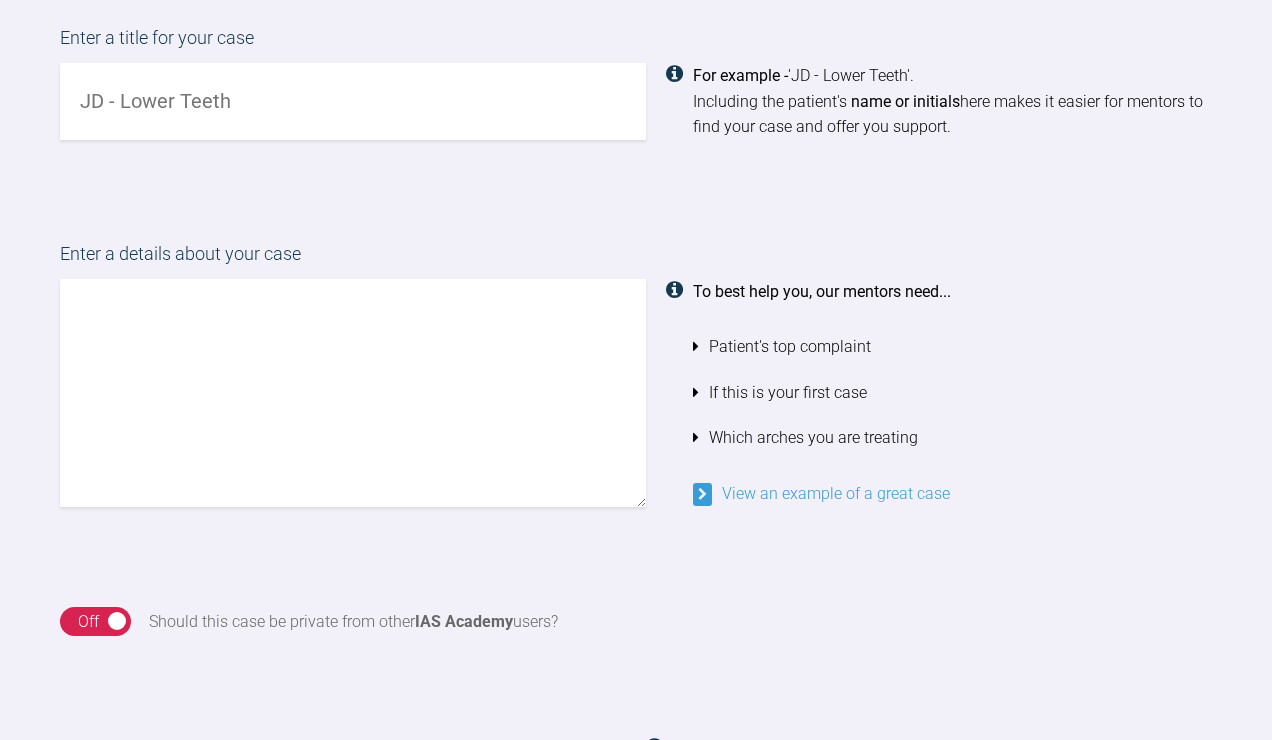 click at bounding box center (353, 101) 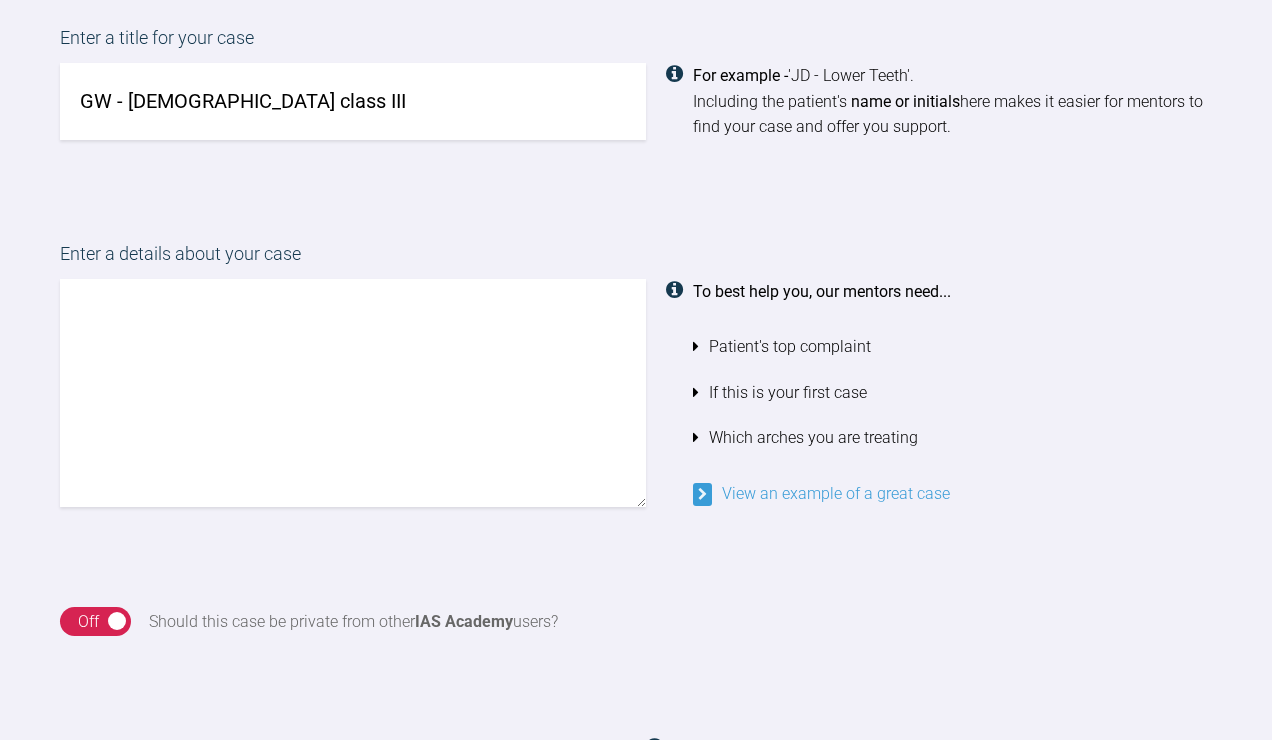 type on "GW - [DEMOGRAPHIC_DATA] class III" 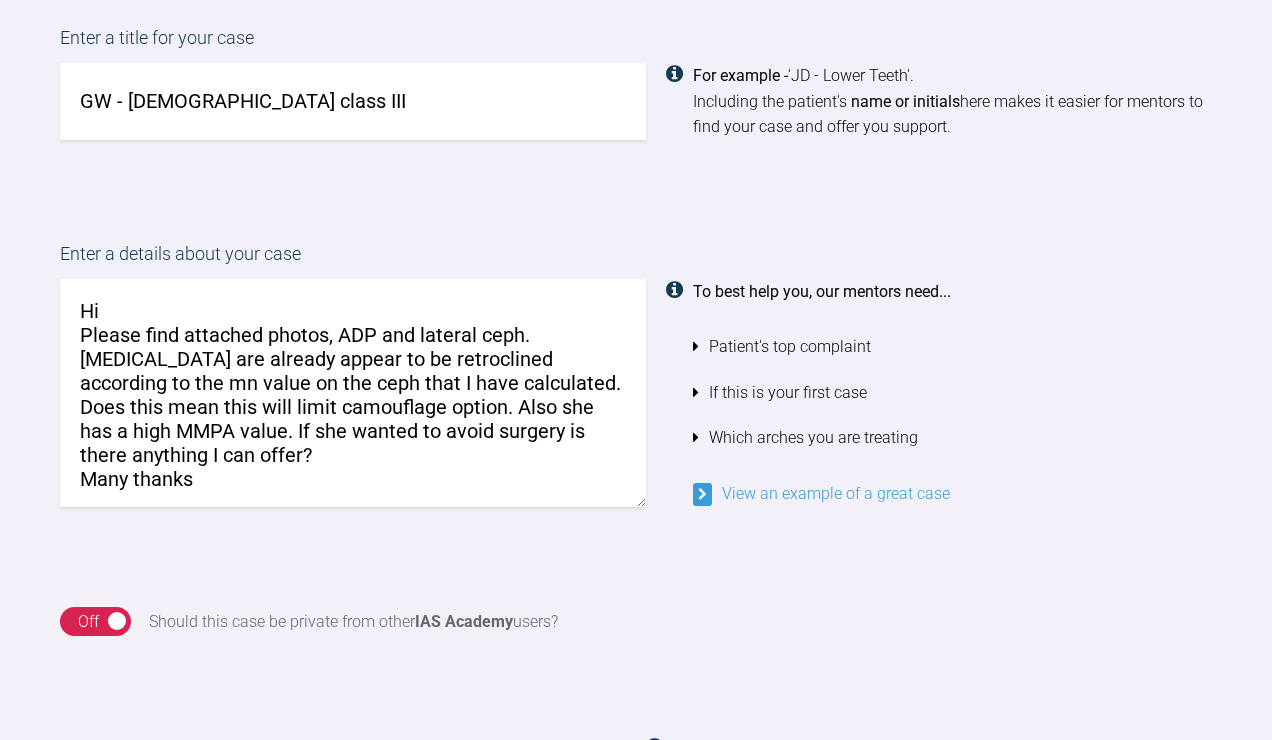 scroll, scrollTop: 15, scrollLeft: 0, axis: vertical 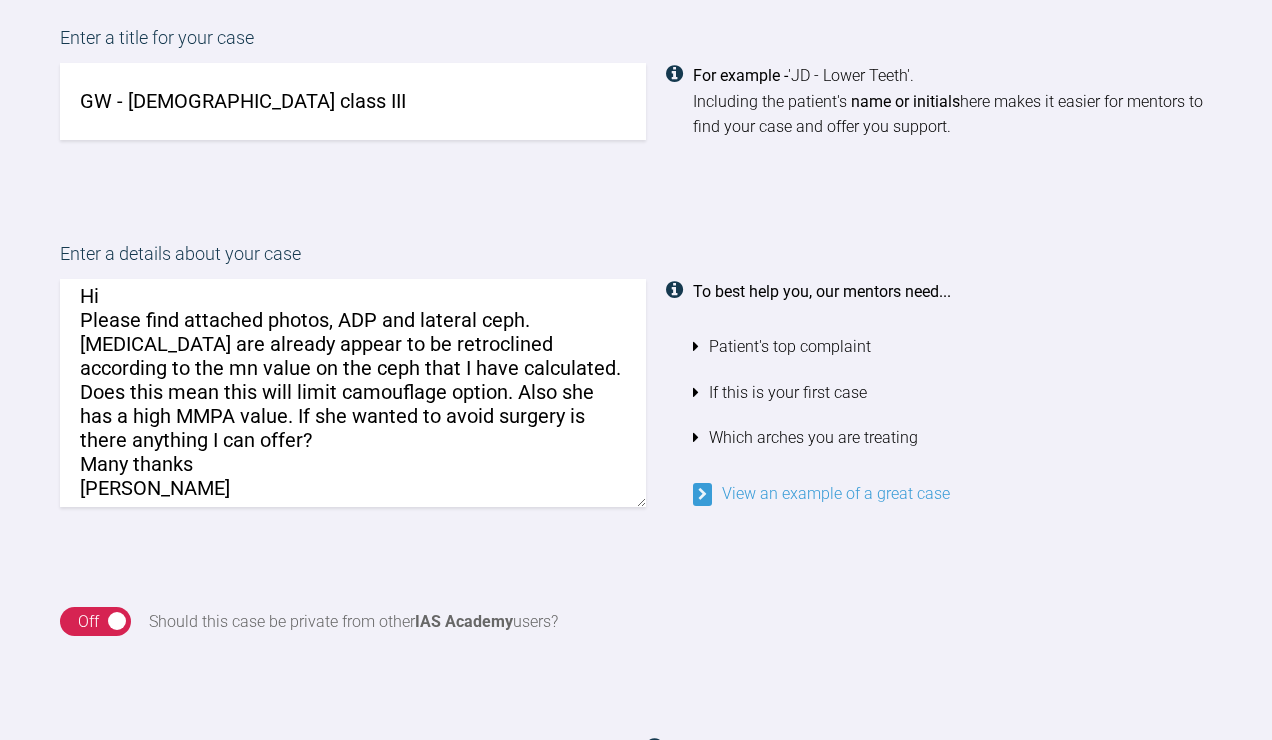 click on "Hi
Please find attached photos, ADP and lateral ceph.
[MEDICAL_DATA] are already appear to be retroclined according to the mn value on the ceph that I have calculated. Does this mean this will limit camouflage option. Also she has a high MMPA value. If she wanted to avoid surgery is there anything I can offer?
Many thanks
[PERSON_NAME]" at bounding box center [353, 393] 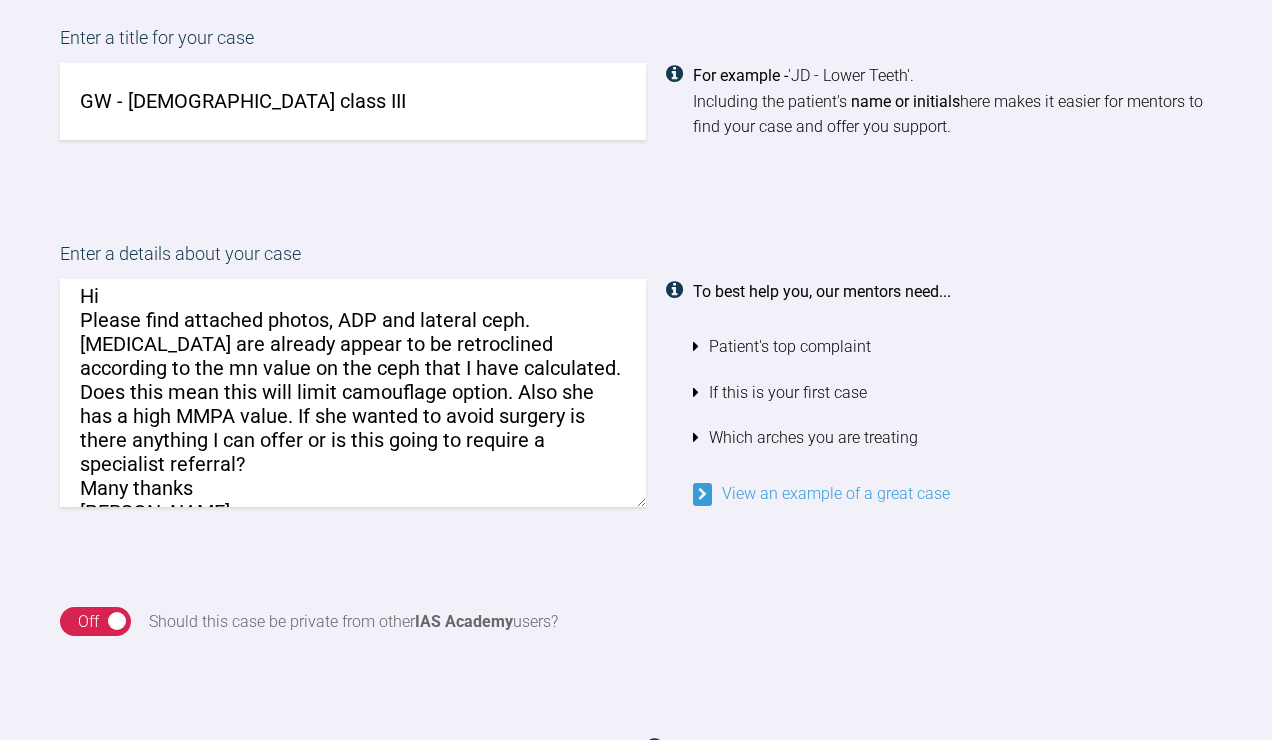 scroll, scrollTop: 35, scrollLeft: 0, axis: vertical 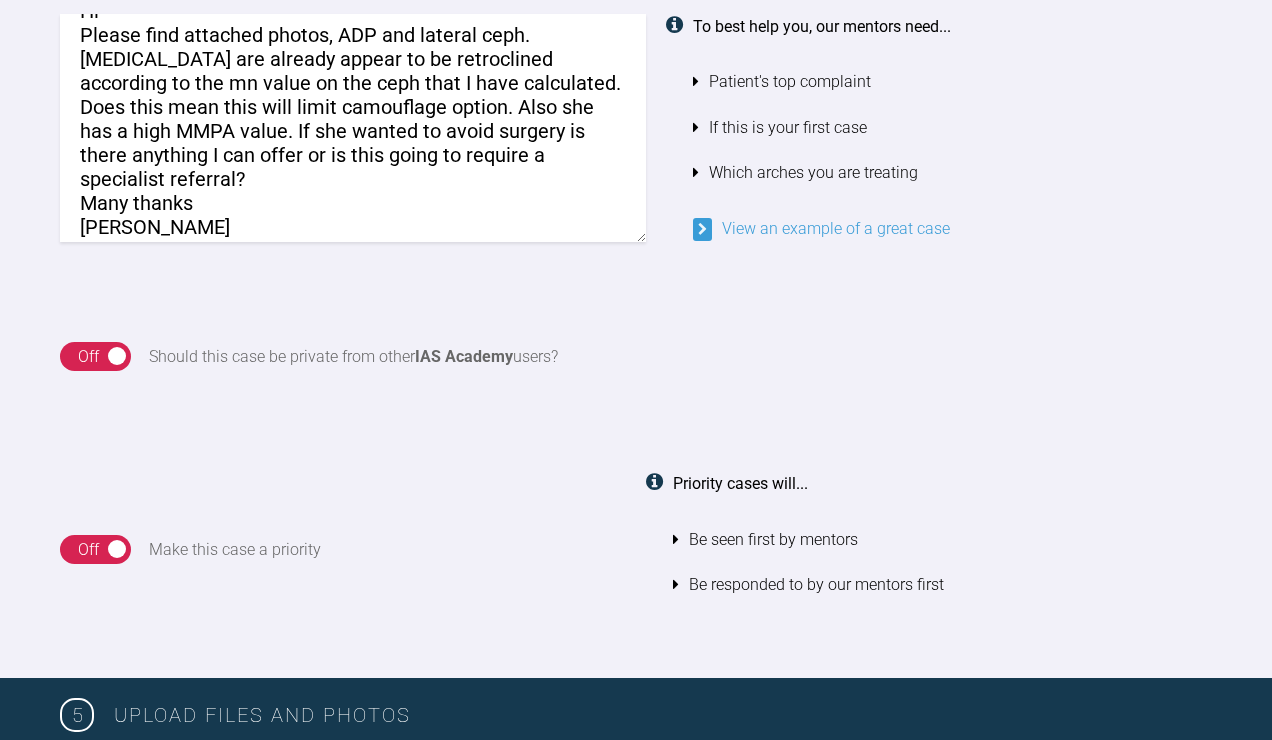 click on "Hi
Please find attached photos, ADP and lateral ceph.
[MEDICAL_DATA] are already appear to be retroclined according to the mn value on the ceph that I have calculated. Does this mean this will limit camouflage option. Also she has a high MMPA value. If she wanted to avoid surgery is there anything I can offer or is this going to require a specialist referral?
Many thanks
[PERSON_NAME]" at bounding box center (353, 128) 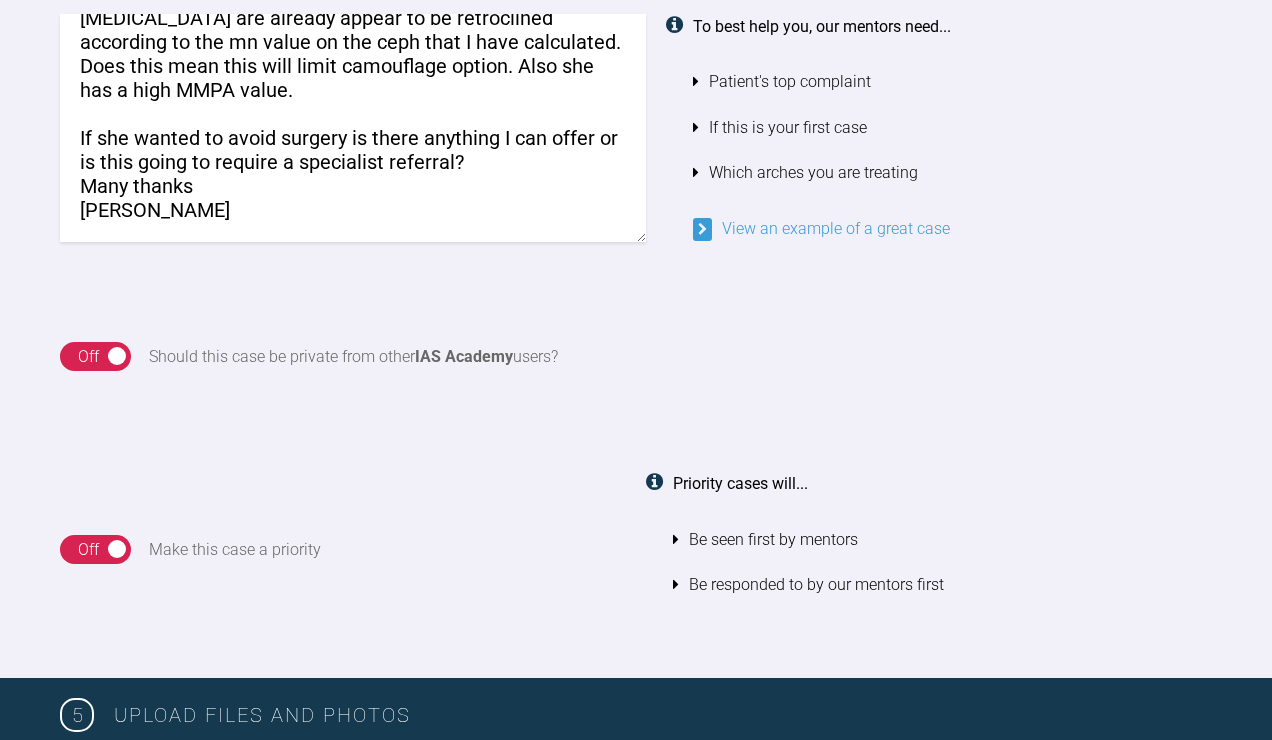 scroll, scrollTop: 81, scrollLeft: 0, axis: vertical 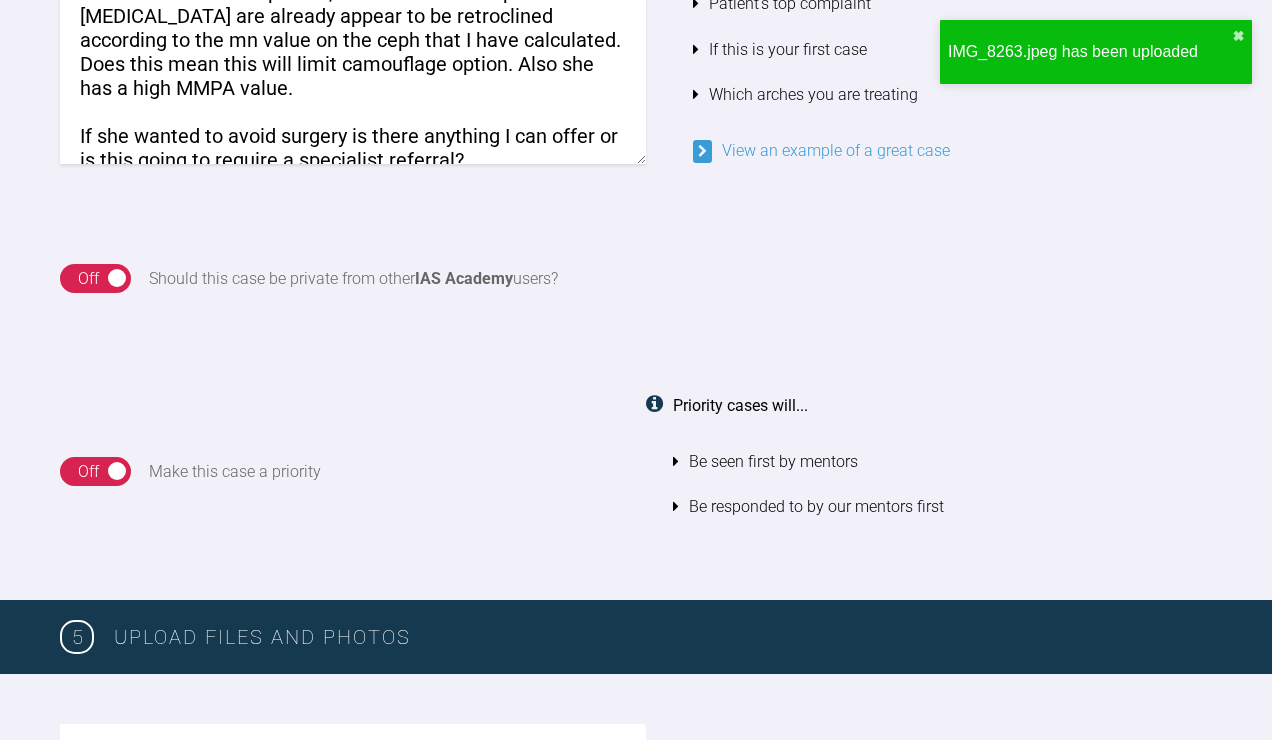 click on "Hi
Please find attached photos, ADP and lateral ceph.
[MEDICAL_DATA] are already appear to be retroclined according to the mn value on the ceph that I have calculated. Does this mean this will limit camouflage option. Also she has a high MMPA value.
If she wanted to avoid surgery is there anything I can offer or is this going to require a specialist referral?
Many thanks
[PERSON_NAME]" at bounding box center [353, 50] 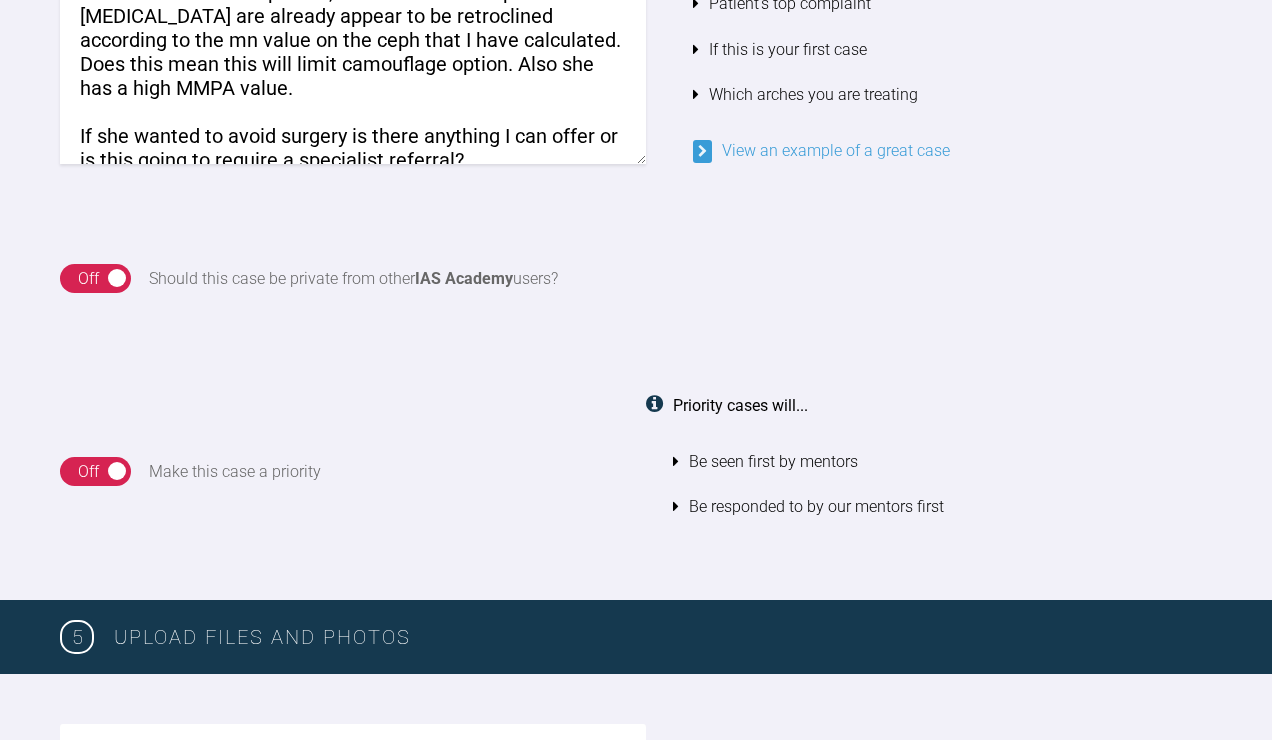 click on "Hi,
Please find attached photos, ADP and lateral ceph.
[MEDICAL_DATA] are already appear to be retroclined according to the mn value on the ceph that I have calculated. Does this mean this will limit camouflage option. Also she has a high MMPA value.
If she wanted to avoid surgery is there anything I can offer or is this going to require a specialist referral?
Many thanks
[PERSON_NAME]" at bounding box center (353, 50) 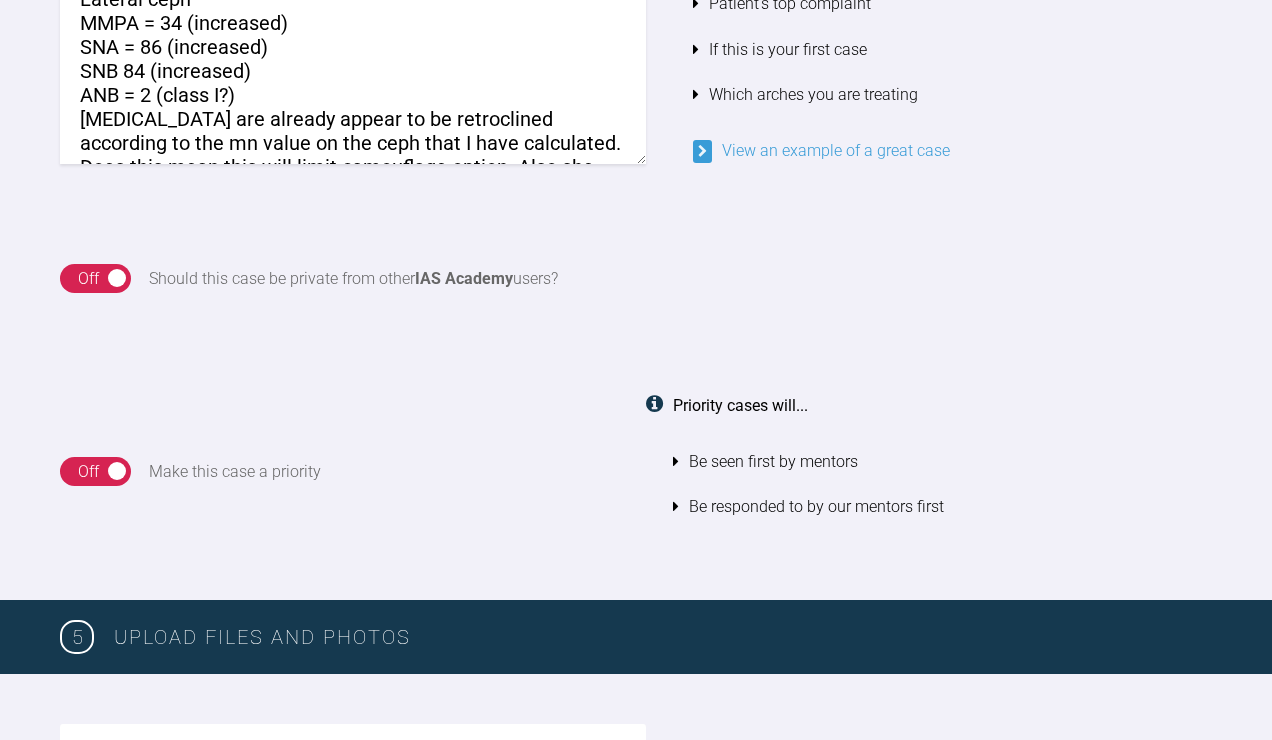 scroll, scrollTop: 54, scrollLeft: 0, axis: vertical 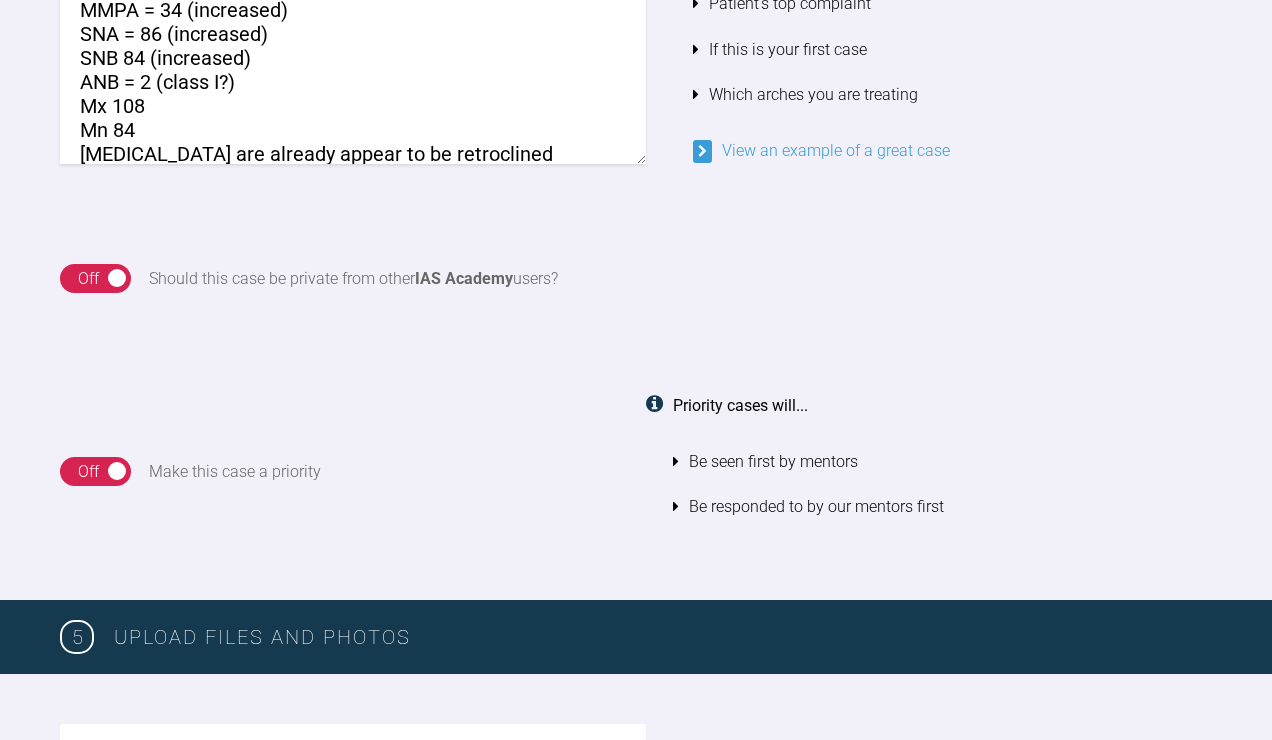 click on "Hi,
Please find attached photos, ADP and lateral ceph.
Lateral ceph
MMPA = 34 (increased)
SNA = 86 (increased)
SNB 84 (increased)
ANB = 2 (class I?)
Mx 108
Mn 84
[MEDICAL_DATA] are already appear to be retroclined according to the mn value on the ceph that I have calculated. Does this mean this will limit camouflage option. Also she has a high MMPA value.
If she wanted to avoid surgery is there anything I can offer or is this going to require a specialist referral?
Many thanks
[PERSON_NAME]" at bounding box center [353, 50] 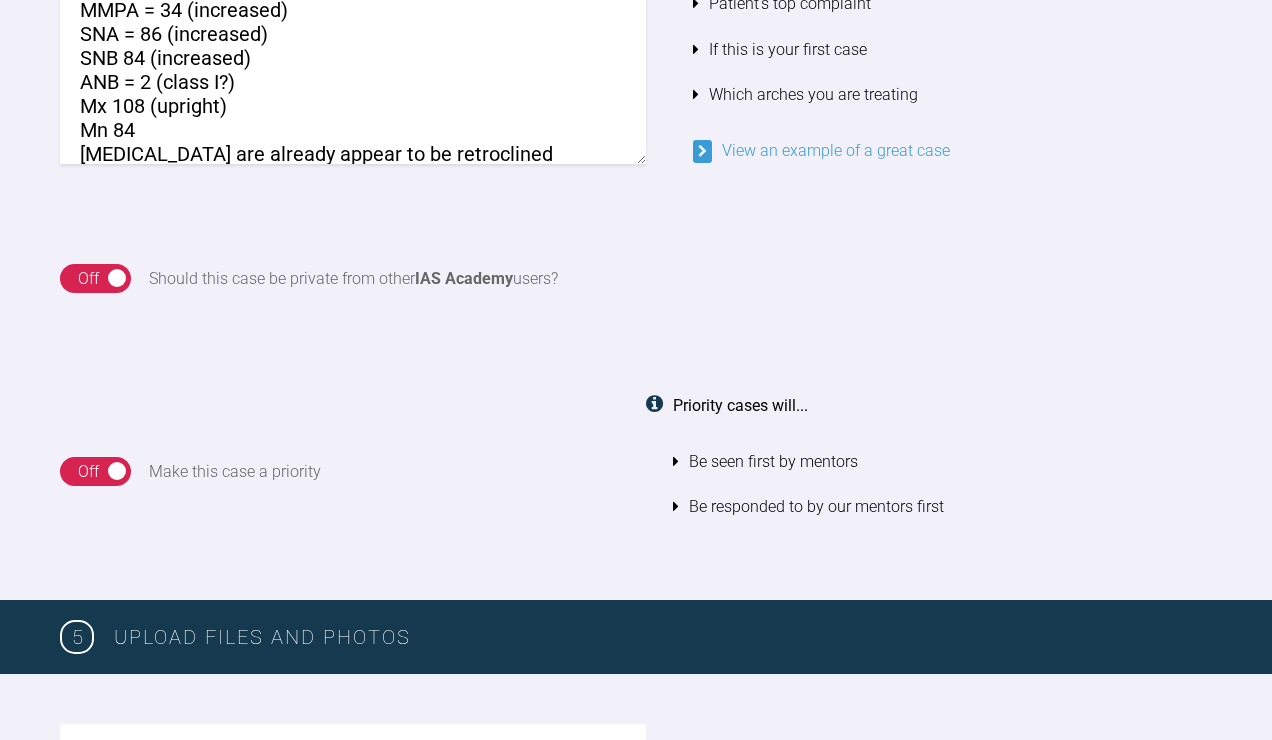 click on "Hi,
Please find attached photos, ADP and lateral ceph.
Lateral ceph
MMPA = 34 (increased)
SNA = 86 (increased)
SNB 84 (increased)
ANB = 2 (class I?)
Mx 108 (upright)
Mn 84
[MEDICAL_DATA] are already appear to be retroclined according to the mn value on the ceph that I have calculated. Does this mean this will limit camouflage option. Also she has a high MMPA value.
If she wanted to avoid surgery is there anything I can offer or is this going to require a specialist referral?
Many thanks
[PERSON_NAME]" at bounding box center [353, 50] 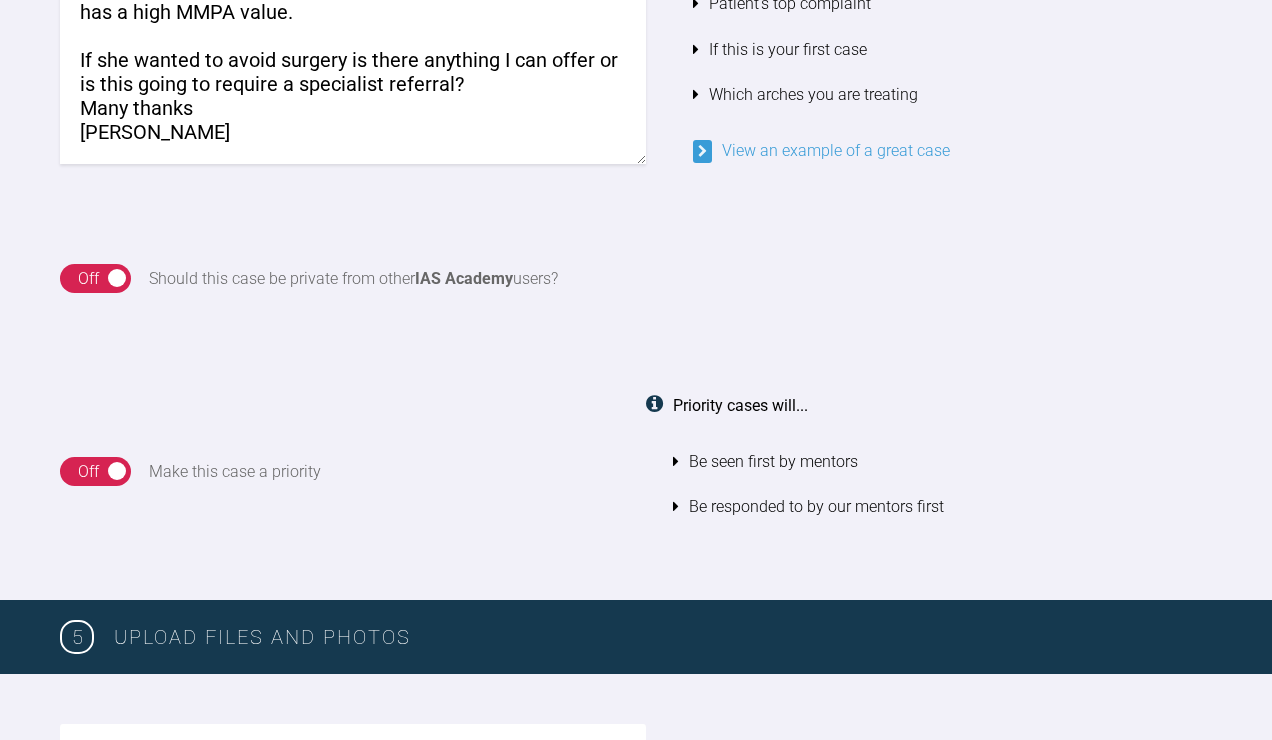 scroll, scrollTop: 299, scrollLeft: 0, axis: vertical 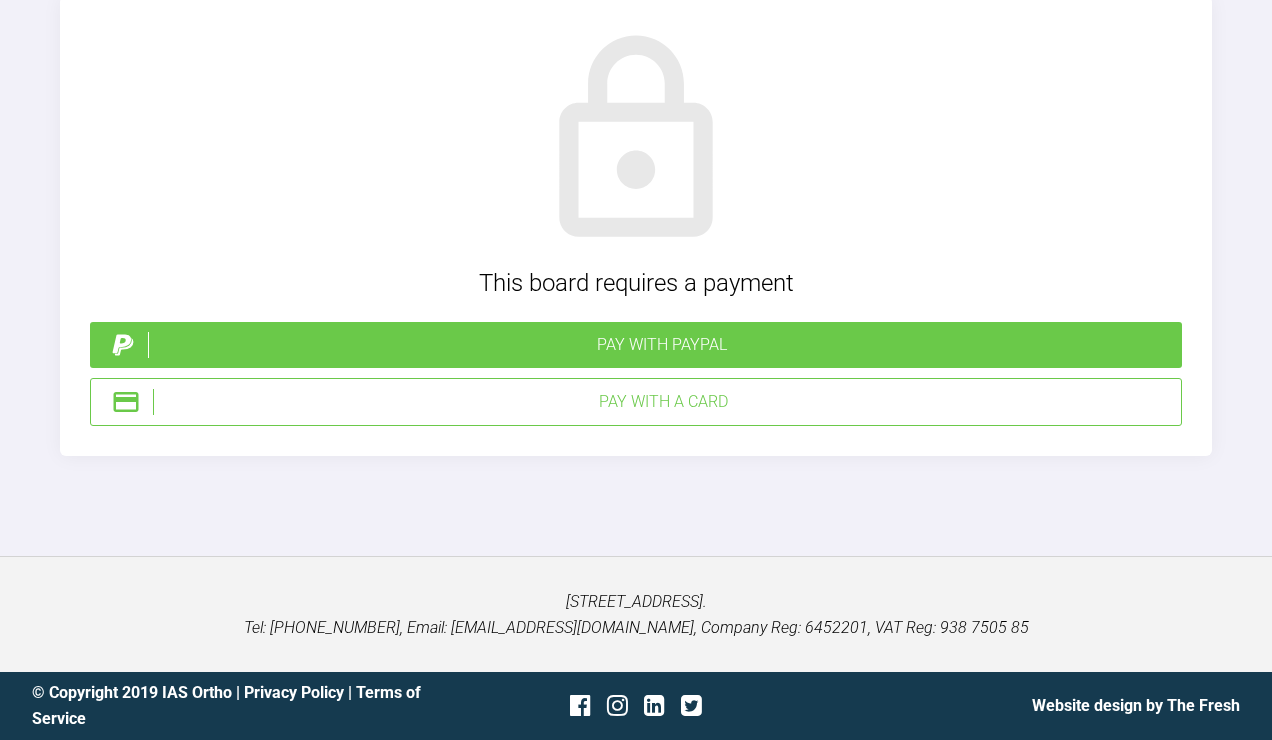 type on "Hi,
Please find attached photos, ADP and lateral ceph.
Lateral ceph
MMPA = 34 (increased)
SNA = 86 (increased)
SNB 84 (increased)
ANB = 2 (class I?)
Mx 108 (upright)
Mn 84 (retroclined)
[MEDICAL_DATA] are already appear to be retroclined according to the mn value on the ceph that I have calculated. Does this mean this will limit camouflage option. Also she has a high MMPA value.
If she wanted to avoid surgery is there anything I can offer or is this going to require a specialist referral?
Many thanks
[PERSON_NAME]" 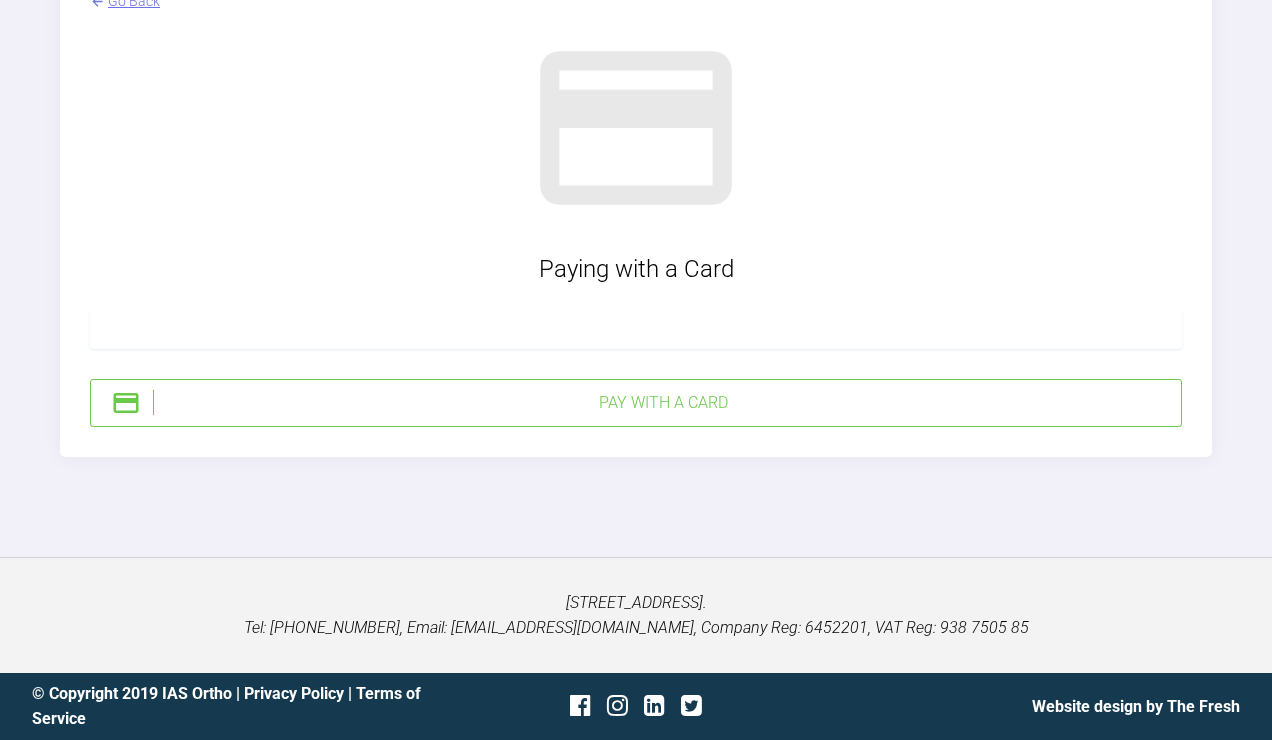 click on "Go Back Paying with a Card Pay with a Card" at bounding box center [636, 208] 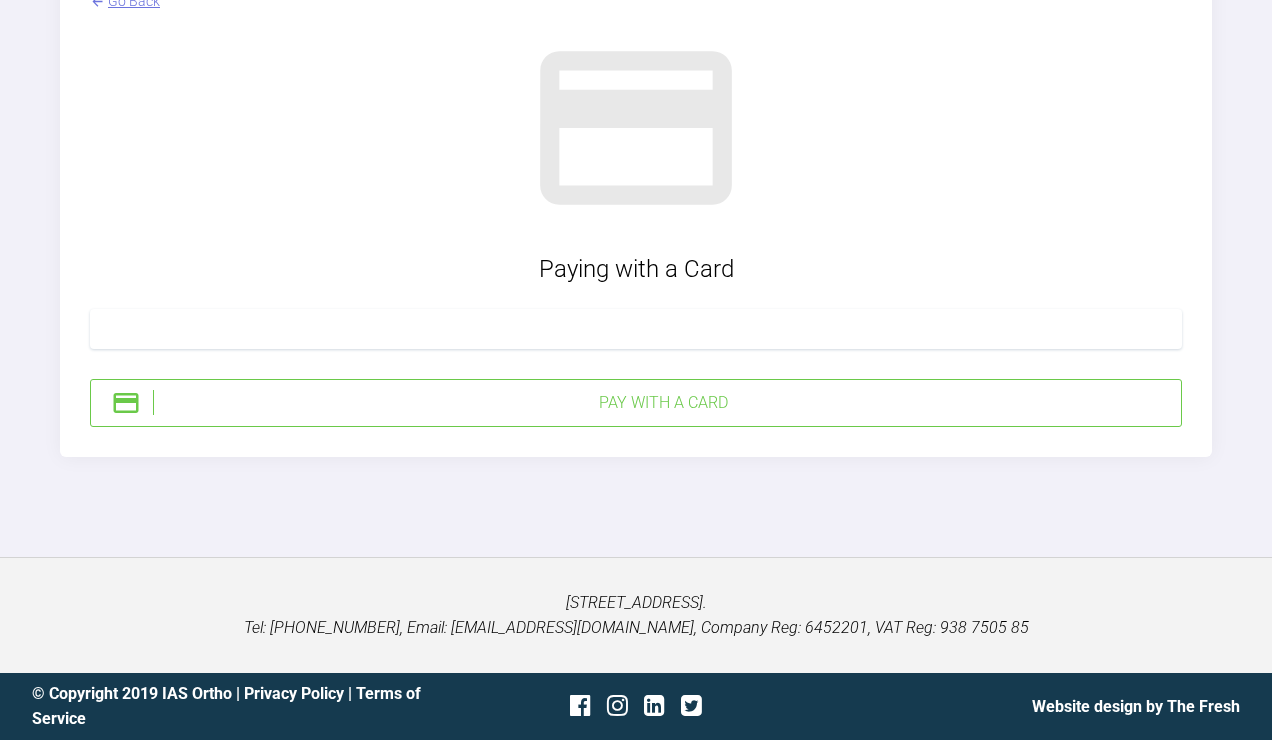click on "Pay with a Card" at bounding box center (663, 403) 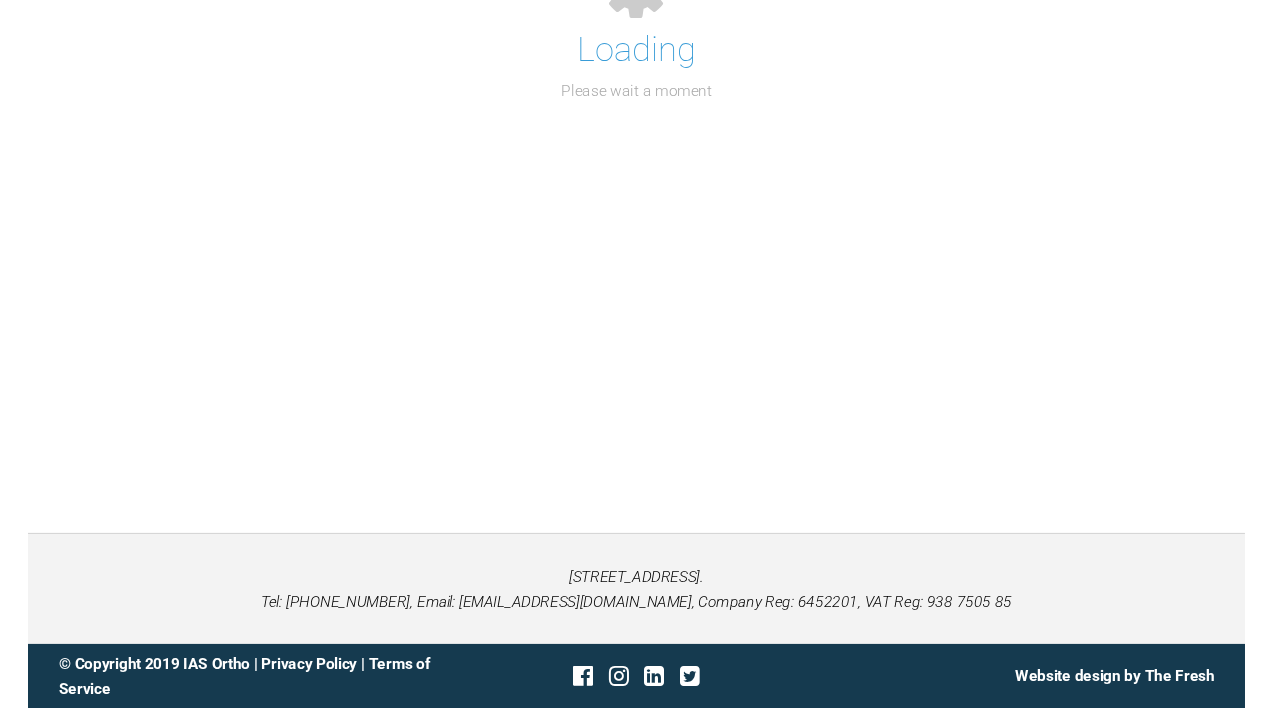 scroll, scrollTop: 332, scrollLeft: 0, axis: vertical 